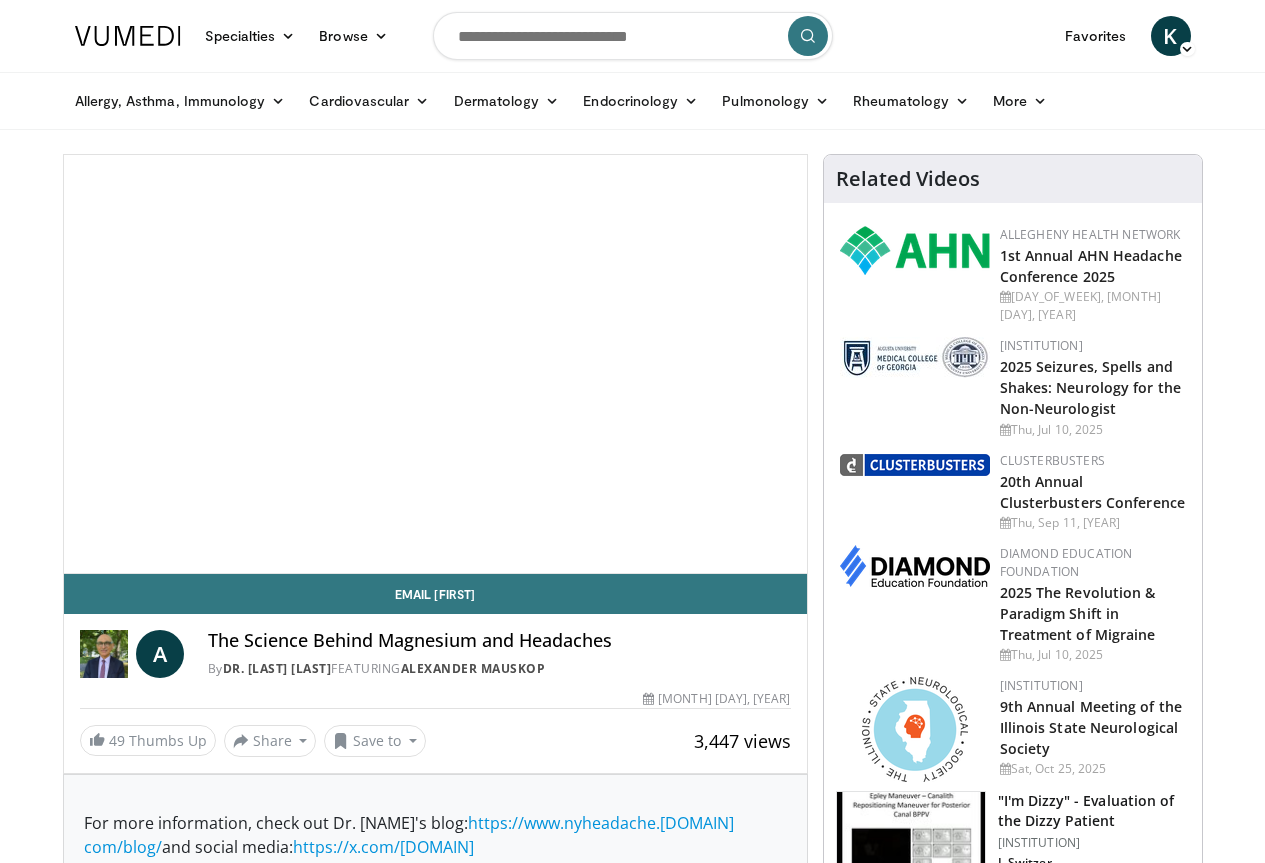 scroll, scrollTop: 0, scrollLeft: 0, axis: both 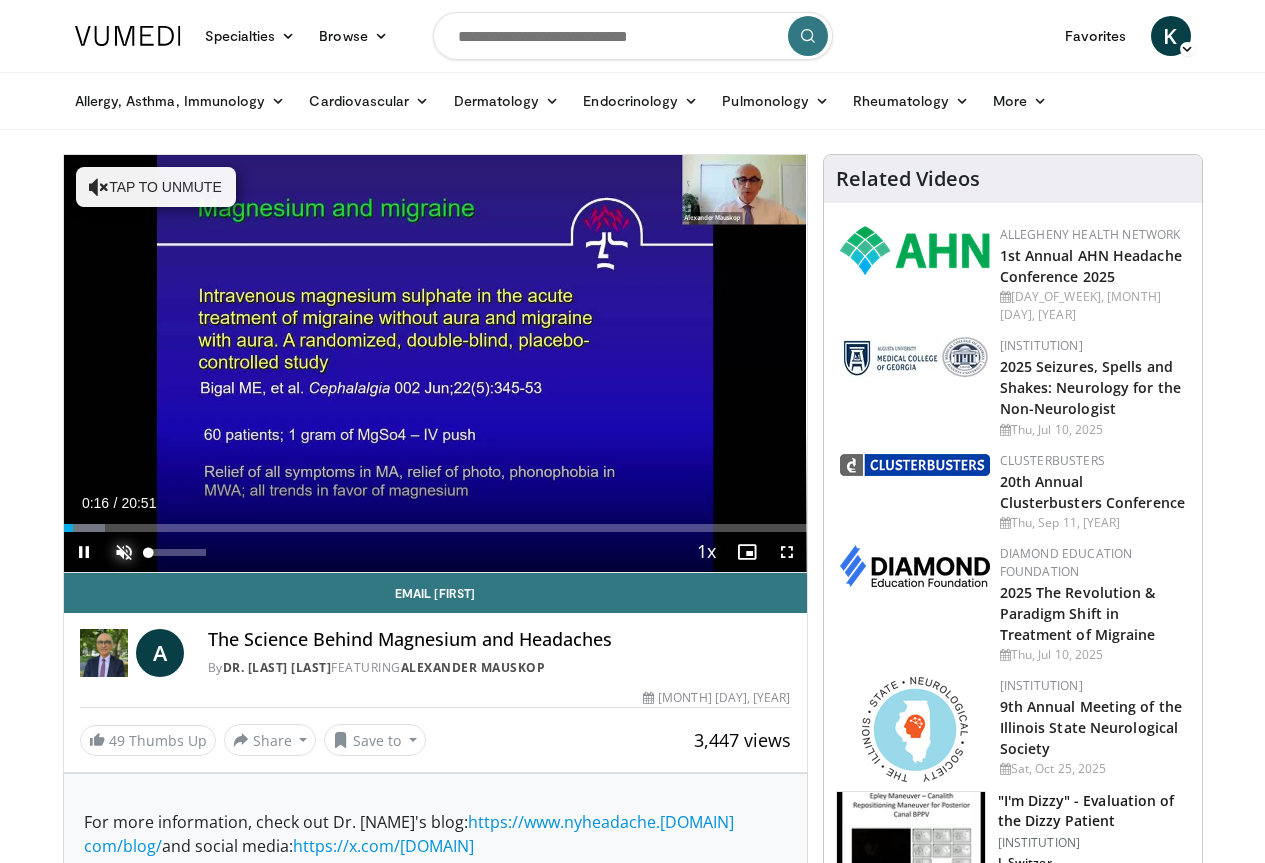 click at bounding box center (124, 552) 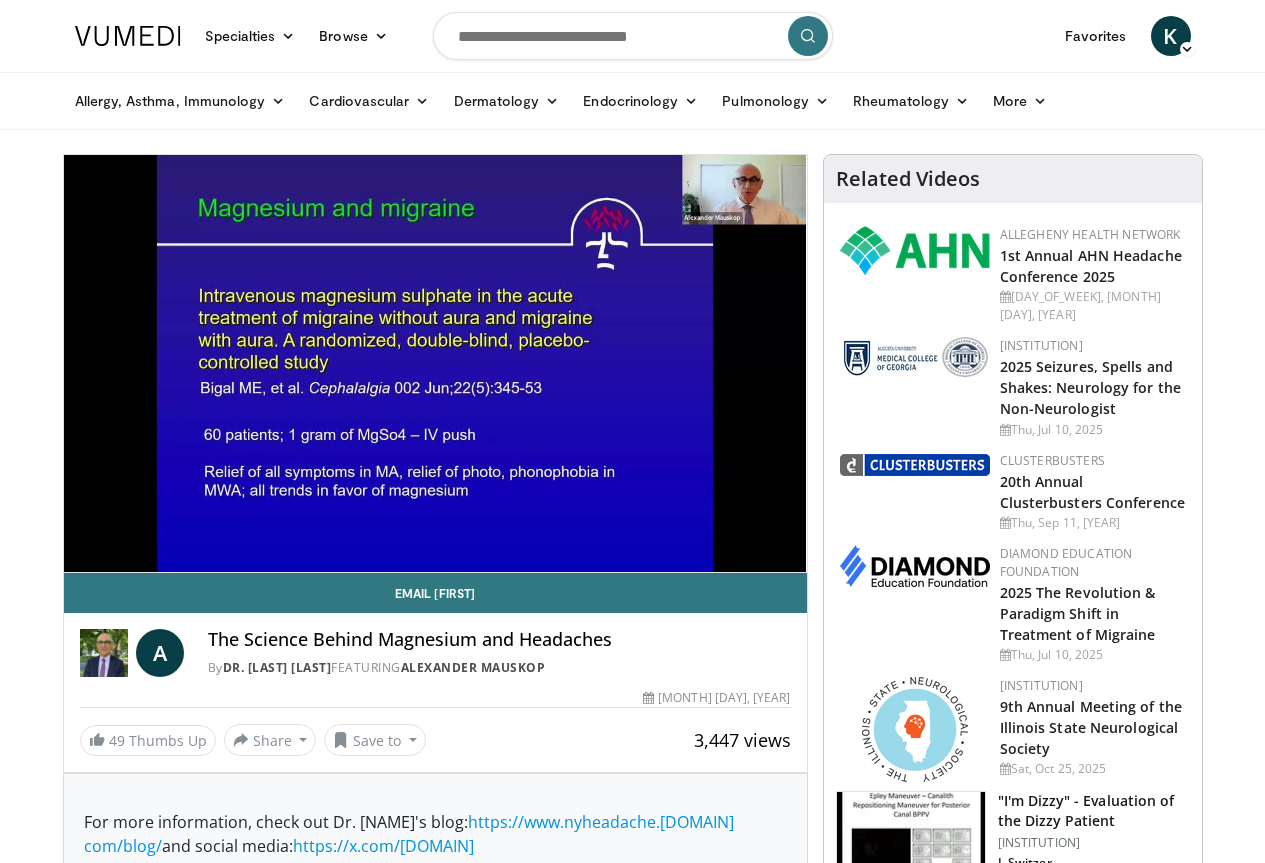 click on "The Science Behind Magnesium and Headaches  By            Dr. [LAST]   FEATURING      [FIRST] [LAST]            By          Dr. [LAST]         FEATURING      [FIRST] [LAST]" at bounding box center [435, 647] 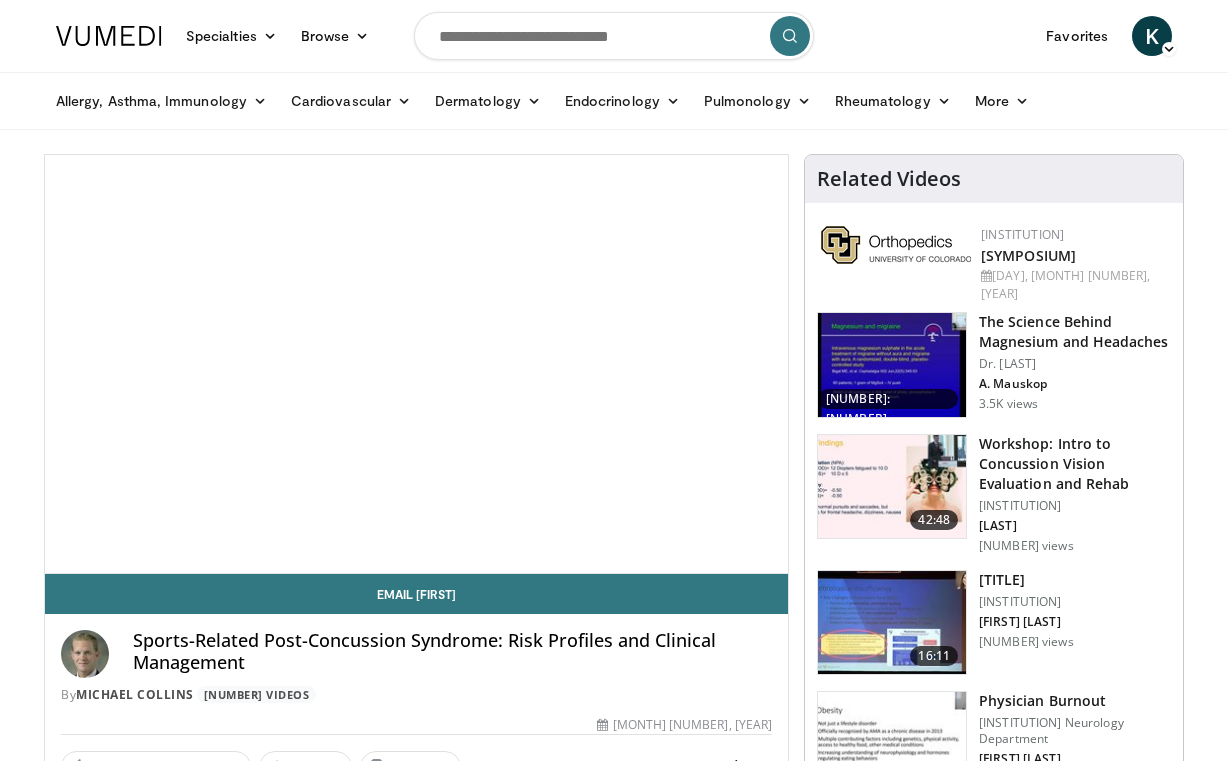 scroll, scrollTop: 0, scrollLeft: 0, axis: both 